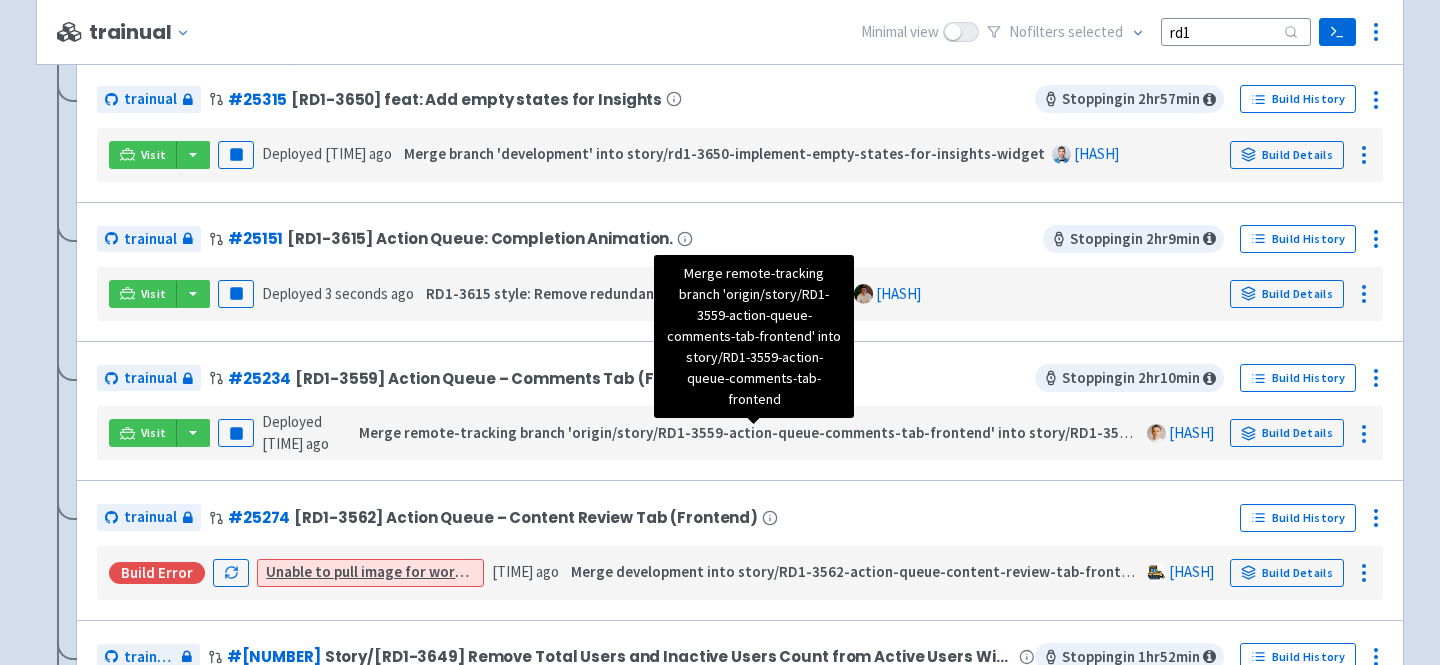scroll, scrollTop: 436, scrollLeft: 0, axis: vertical 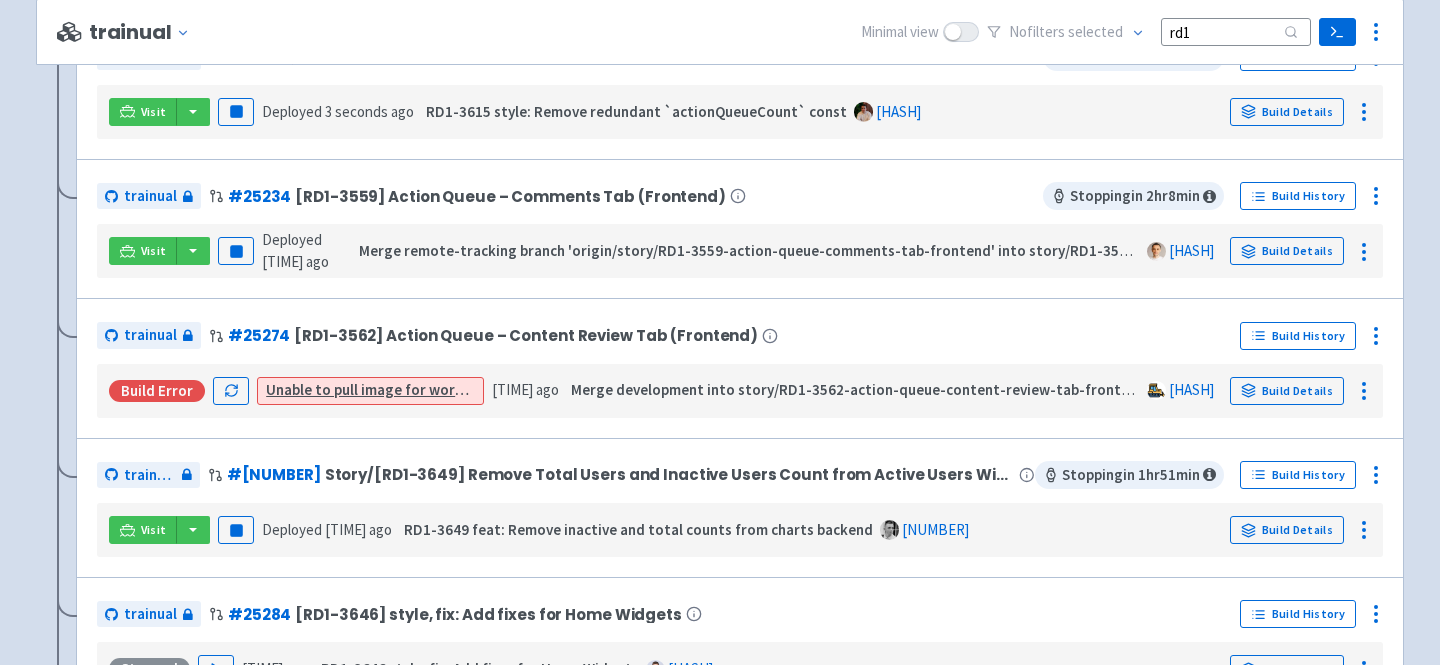 click on "Unable to pull image for worker" at bounding box center (371, 389) 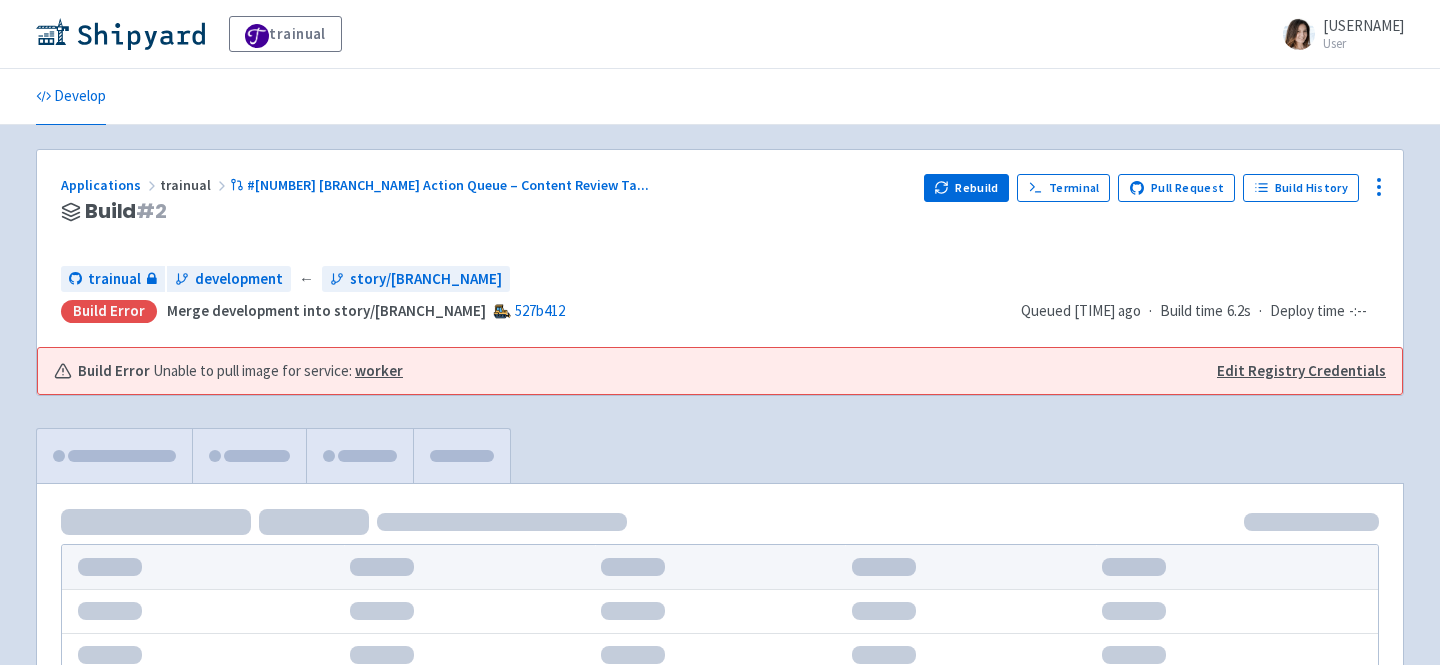 scroll, scrollTop: 0, scrollLeft: 0, axis: both 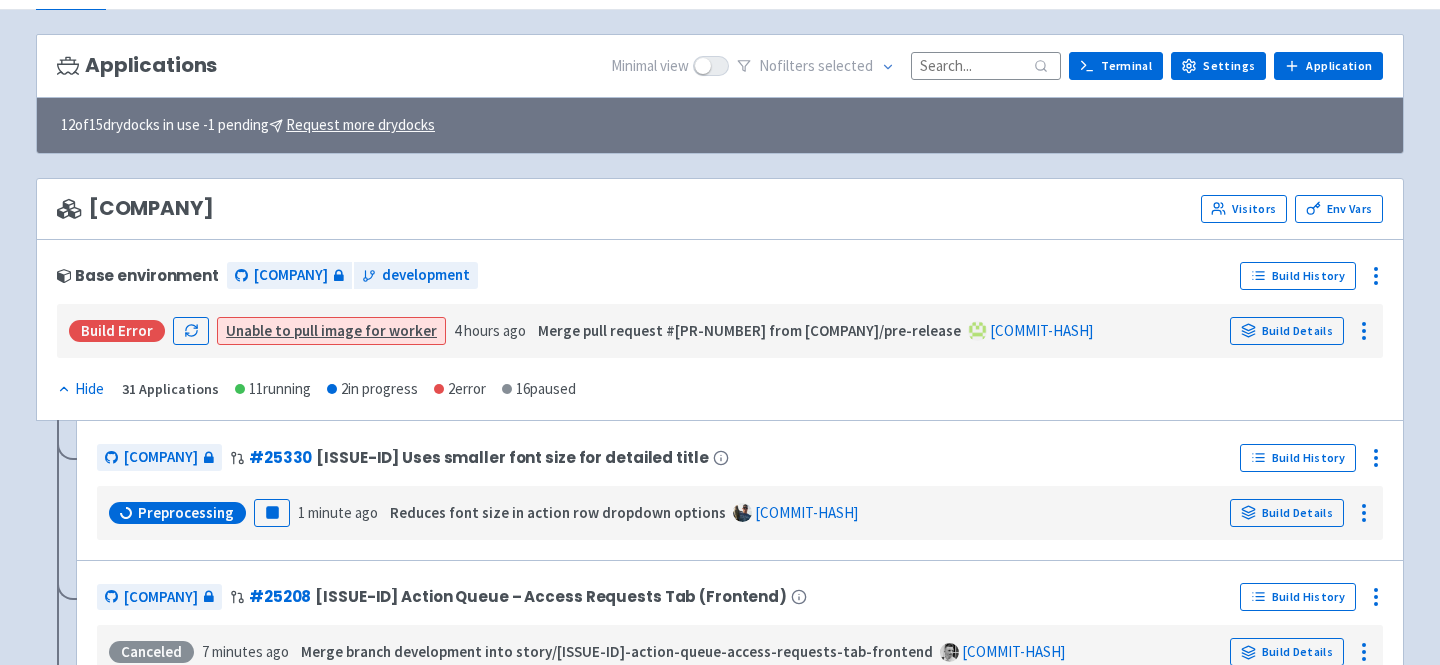 click at bounding box center [986, 65] 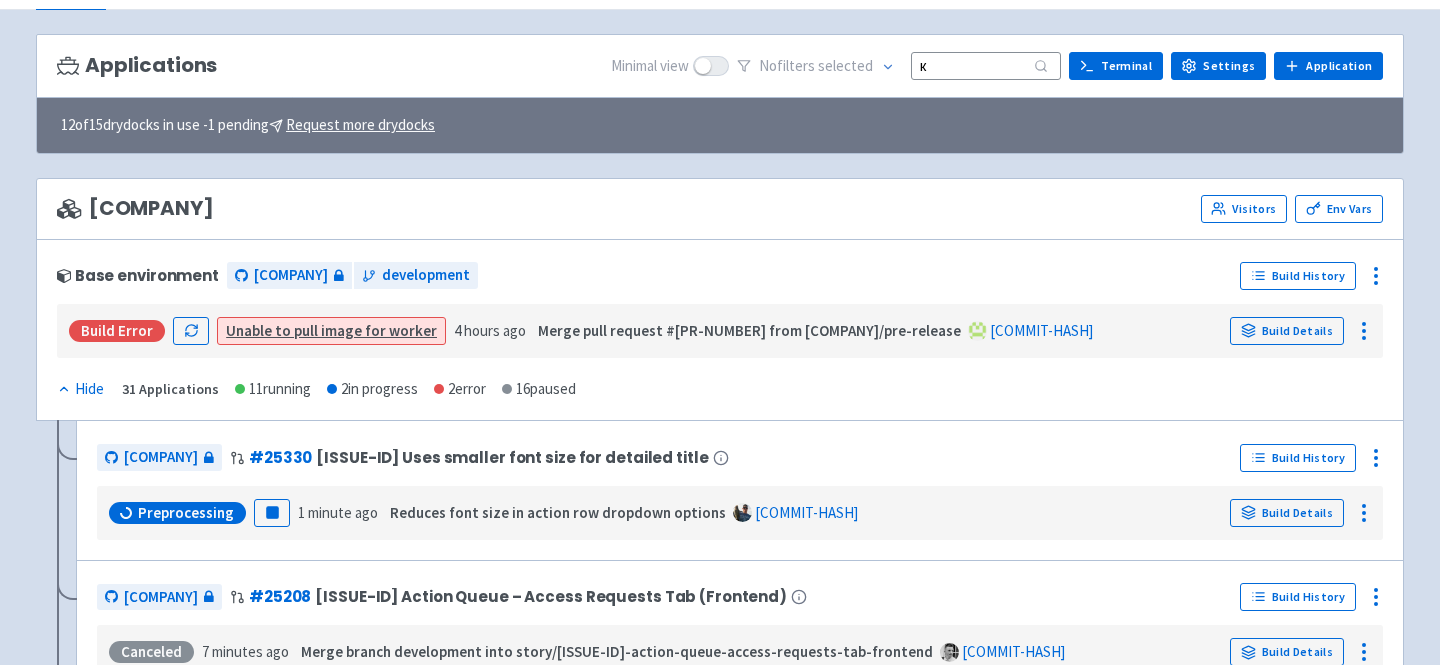 scroll, scrollTop: 0, scrollLeft: 0, axis: both 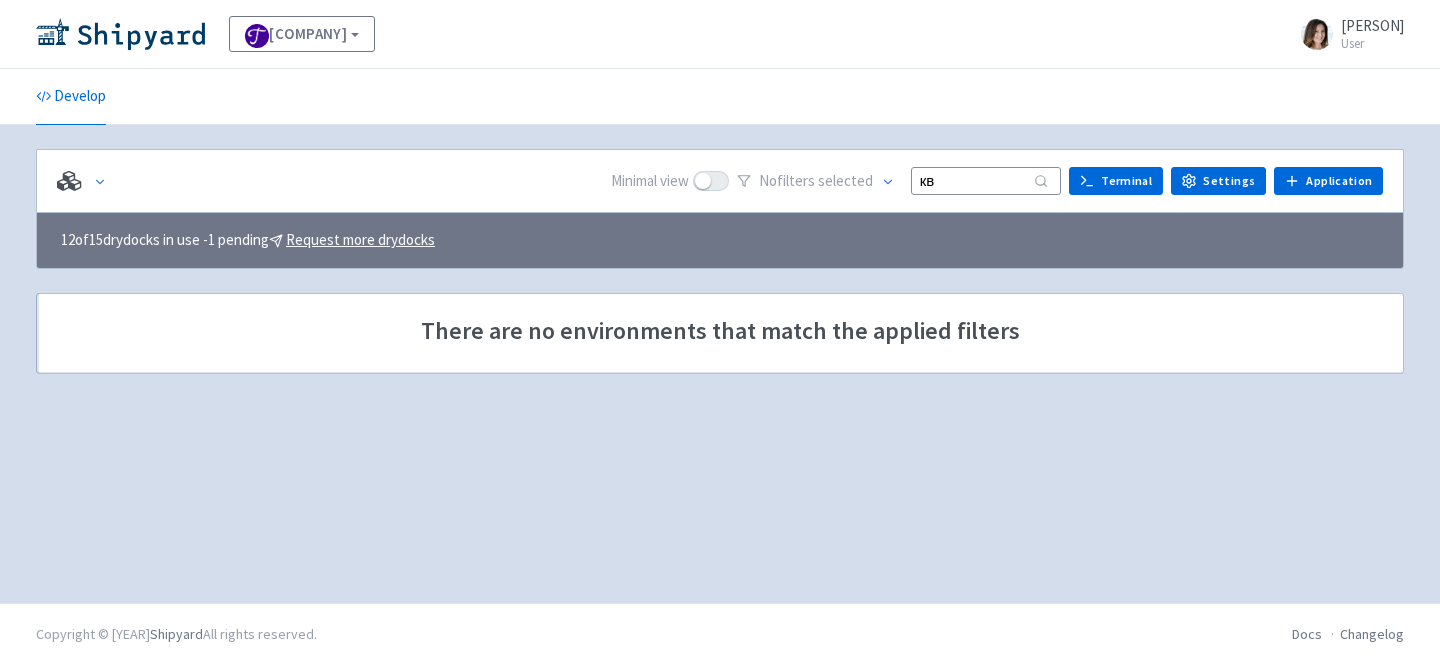 type on "к" 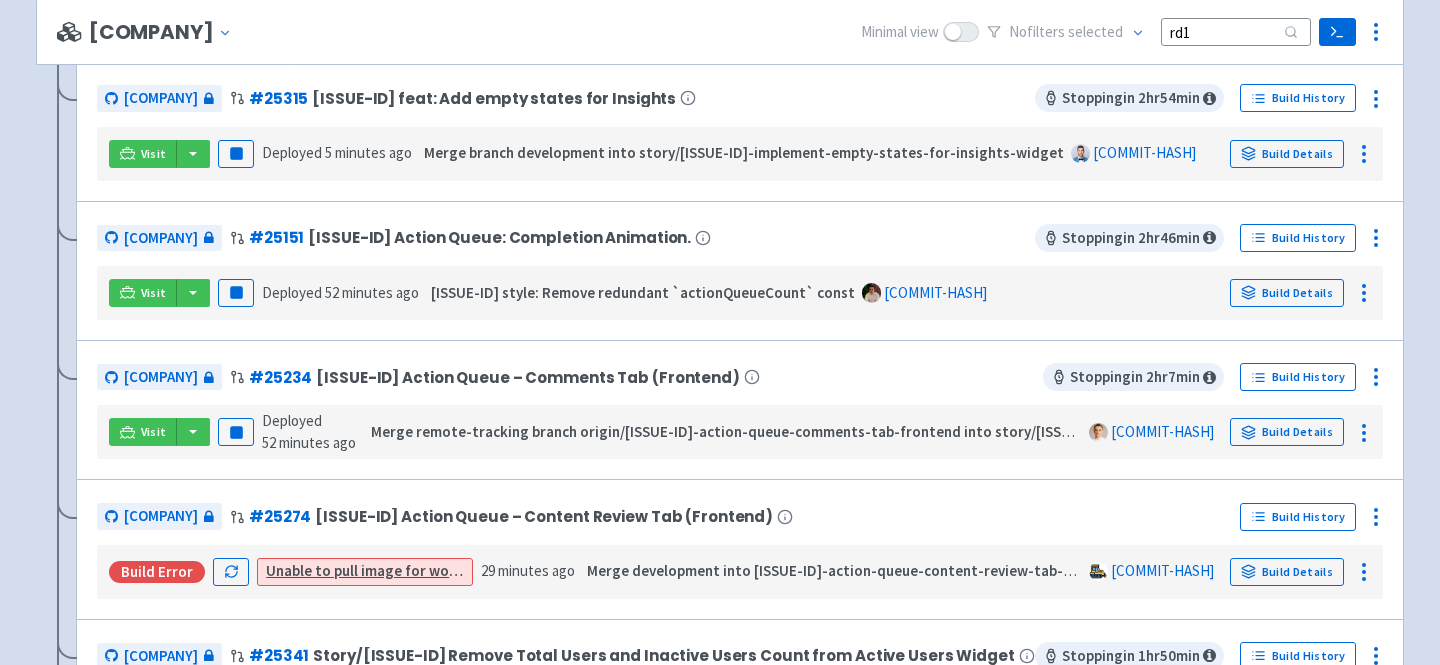 scroll, scrollTop: 449, scrollLeft: 0, axis: vertical 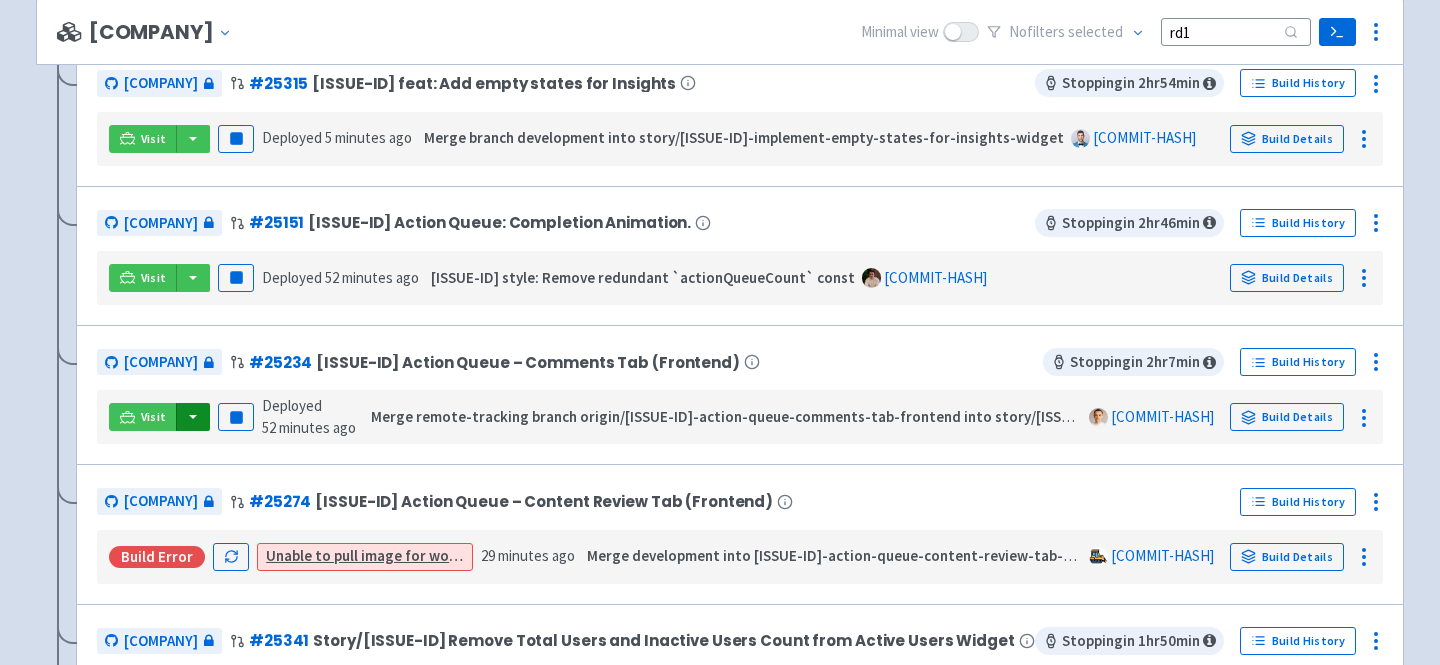 type on "rd1" 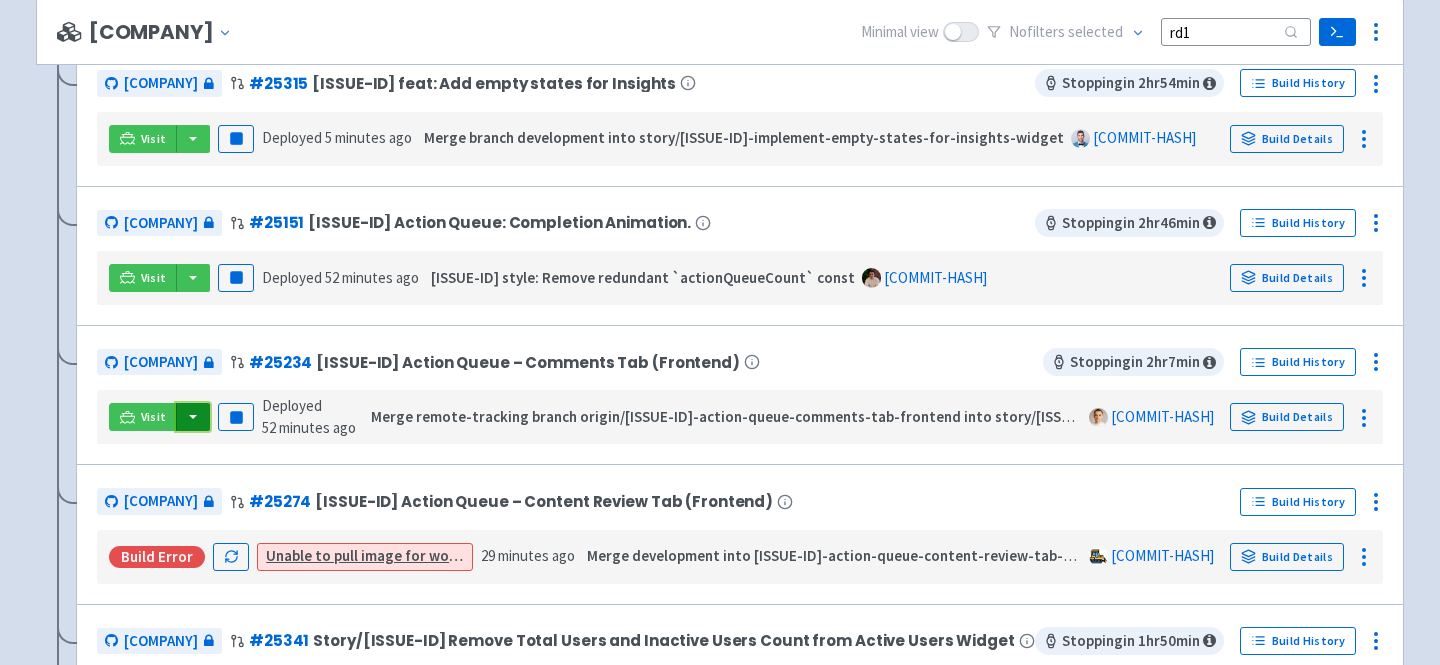 click at bounding box center [193, 417] 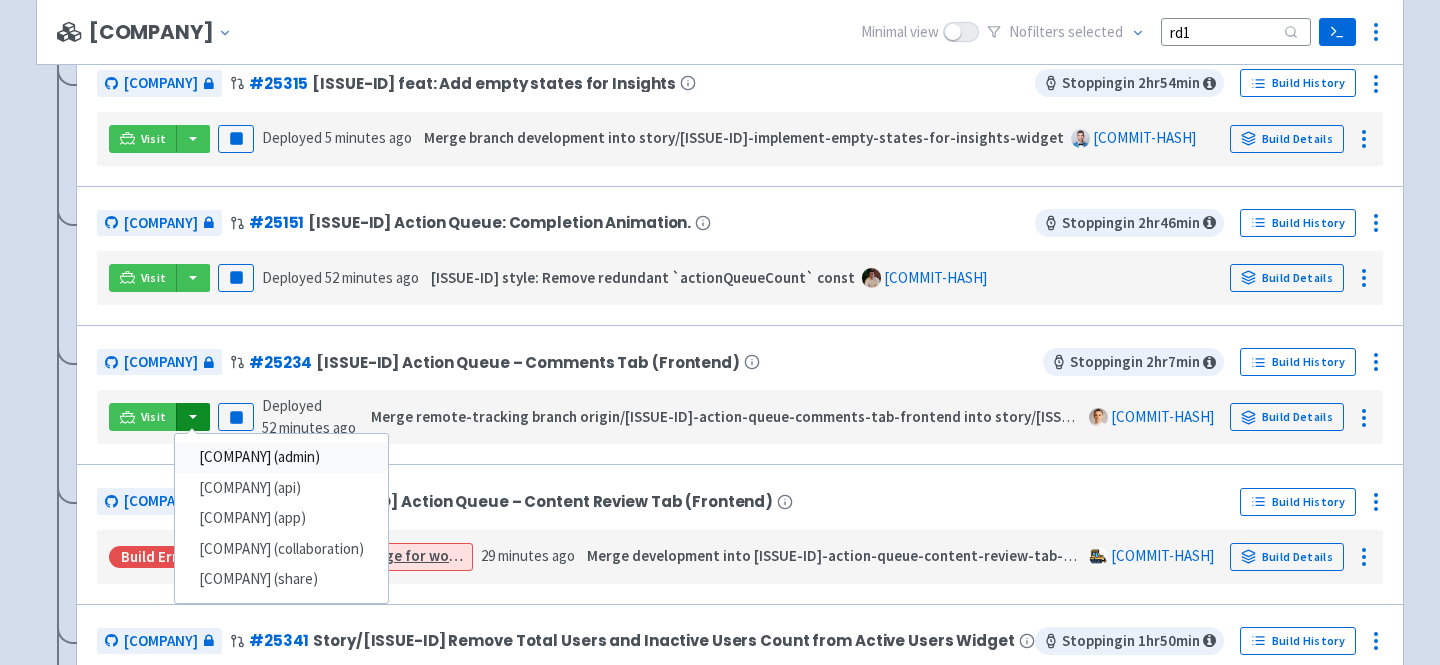 click on "trainual (admin)" at bounding box center [281, 457] 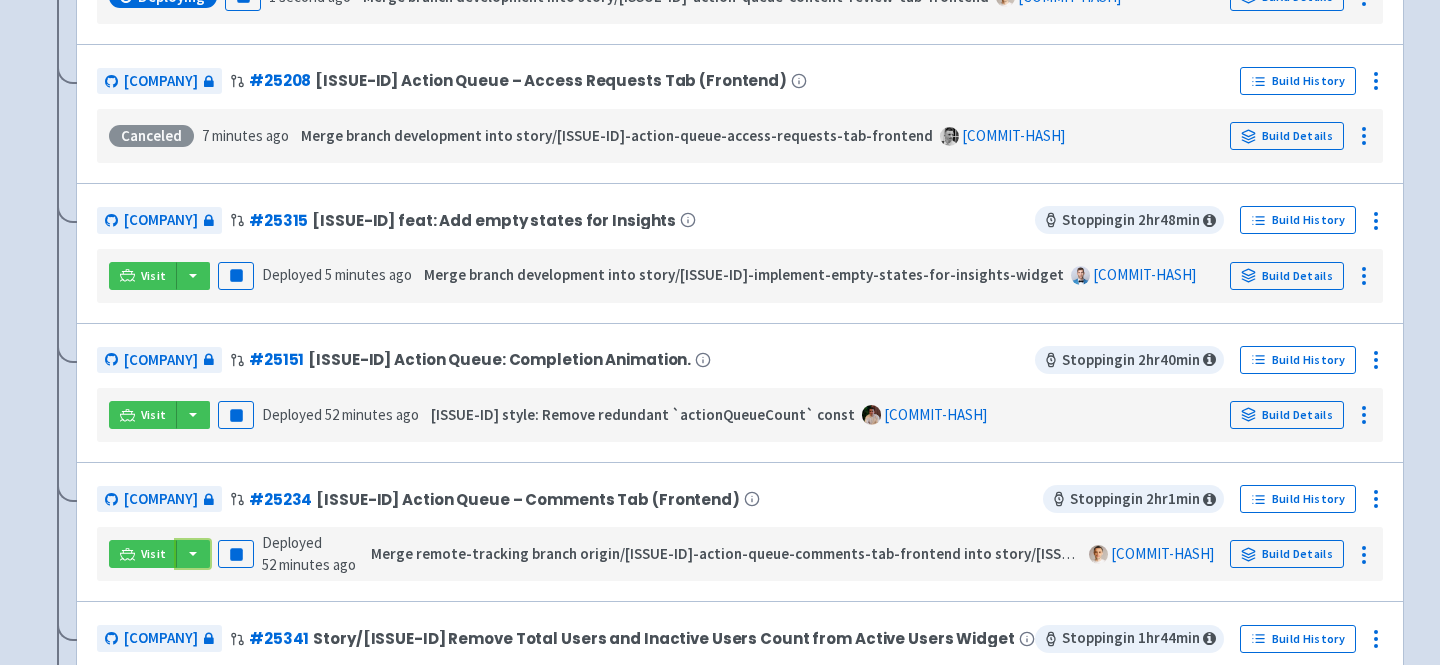 scroll, scrollTop: 0, scrollLeft: 0, axis: both 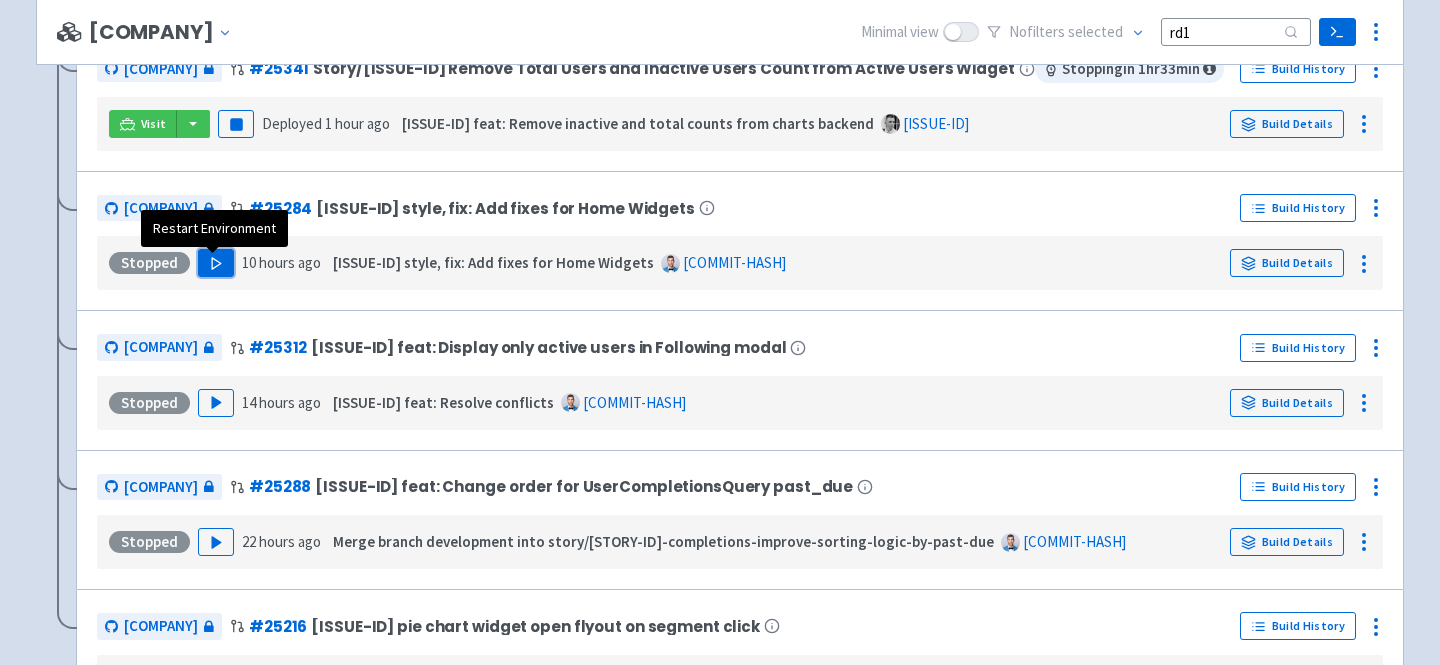click 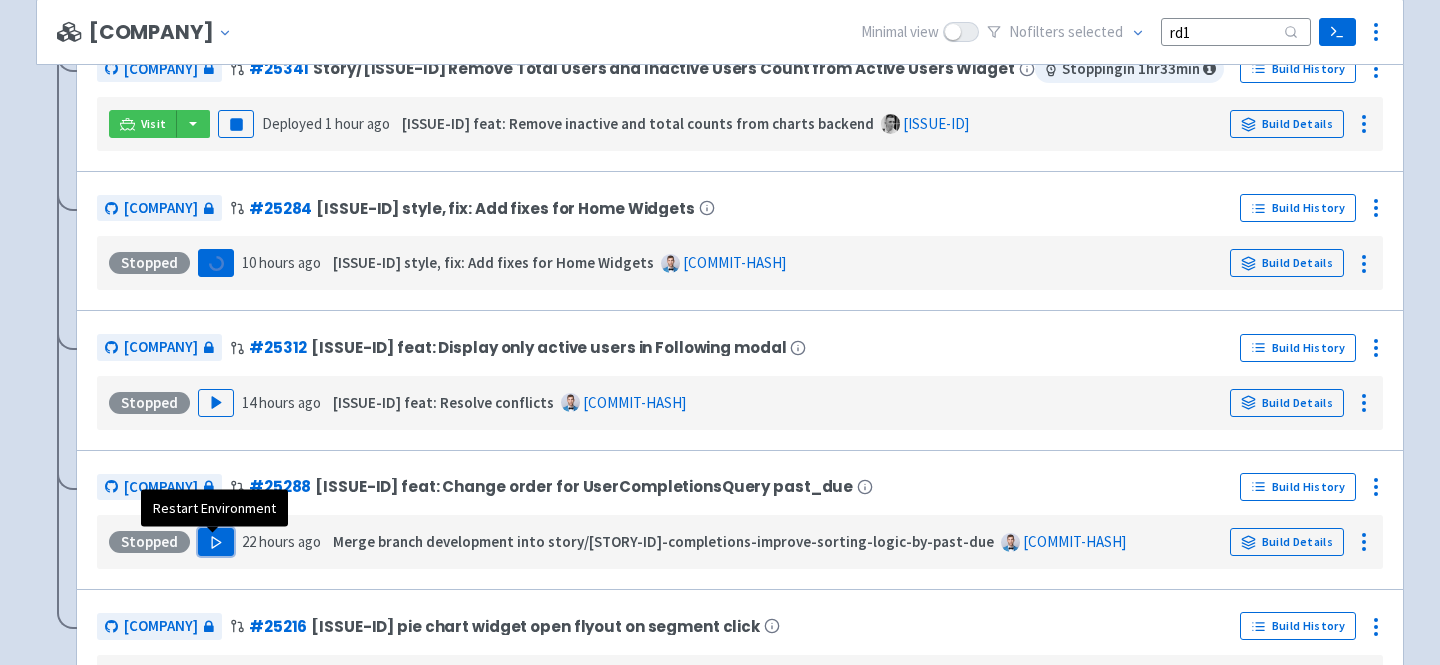 click on "Play" at bounding box center (216, 542) 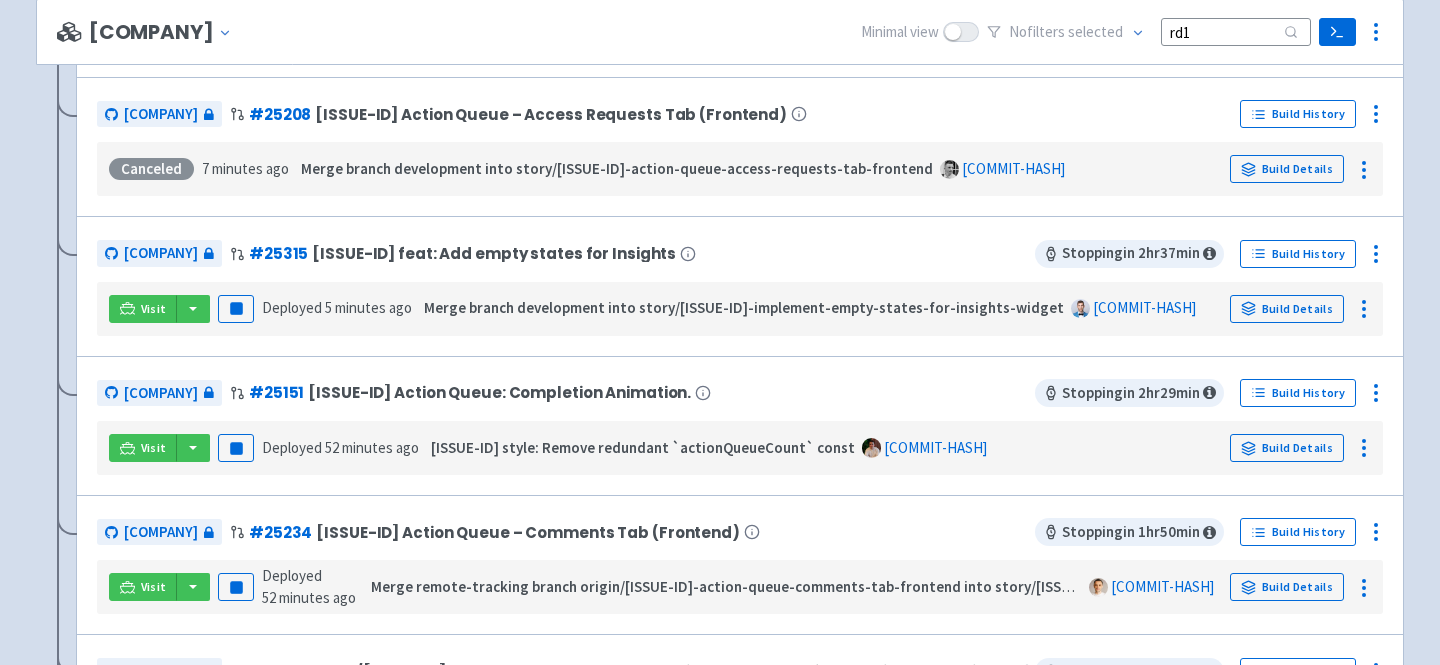 scroll, scrollTop: 699, scrollLeft: 0, axis: vertical 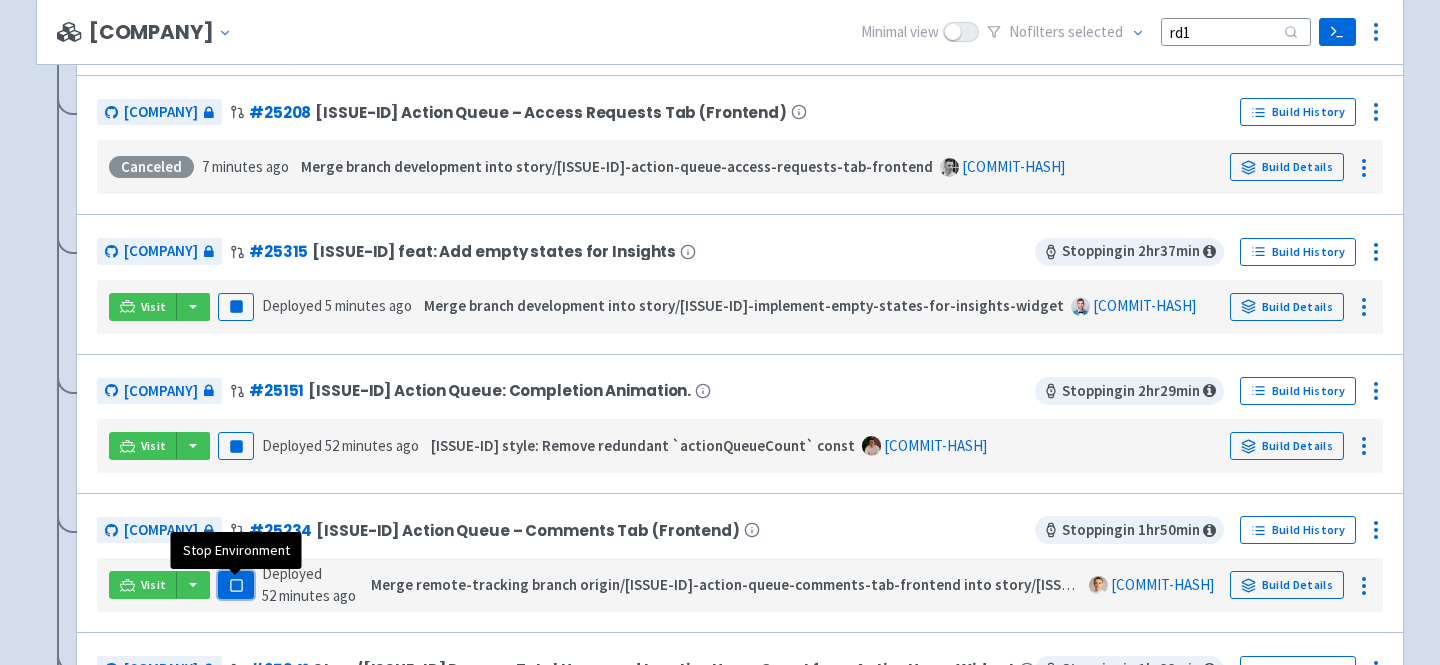 click on "Pause" at bounding box center (236, 585) 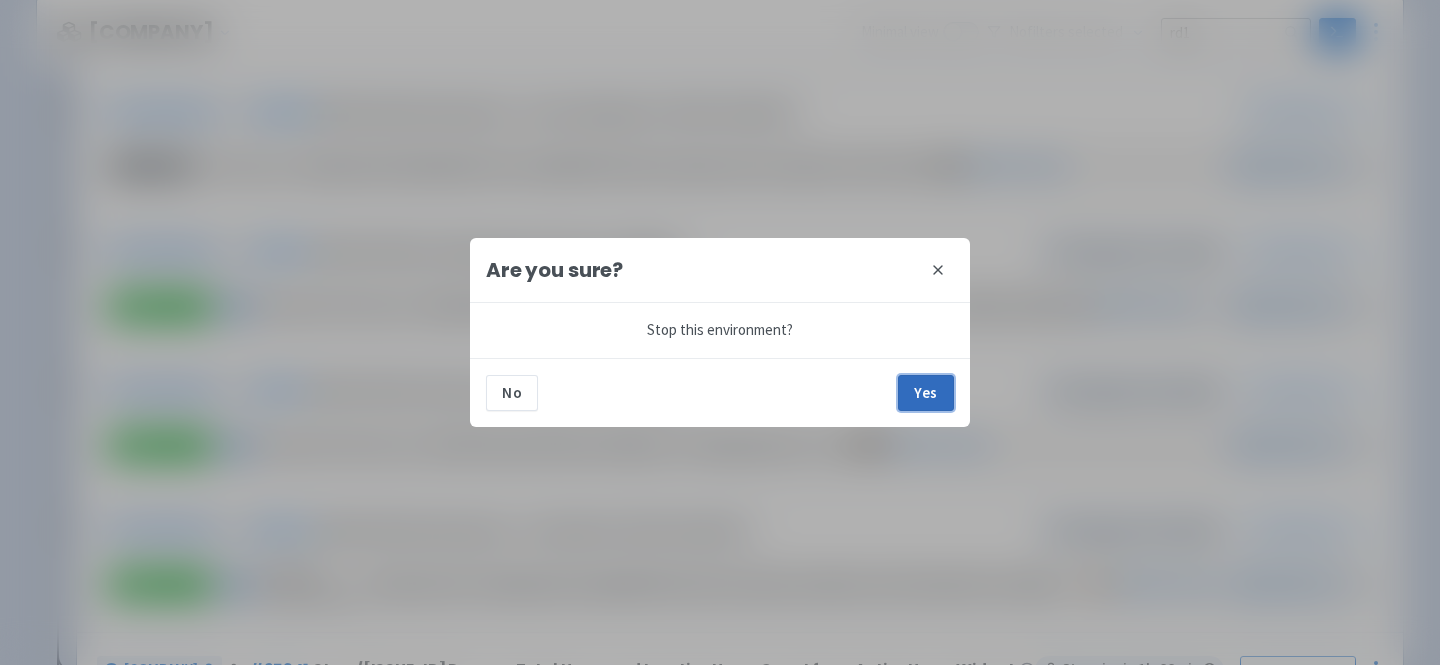 click on "Yes" at bounding box center [926, 393] 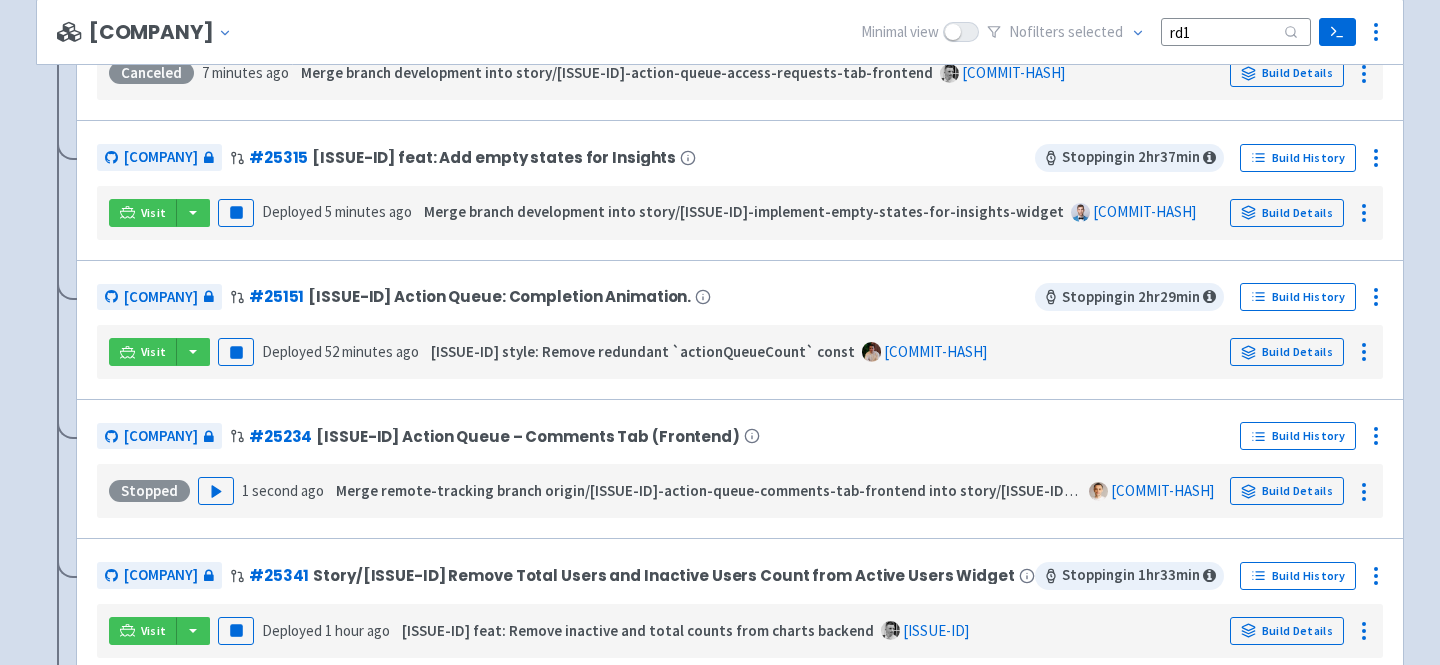 scroll, scrollTop: 761, scrollLeft: 0, axis: vertical 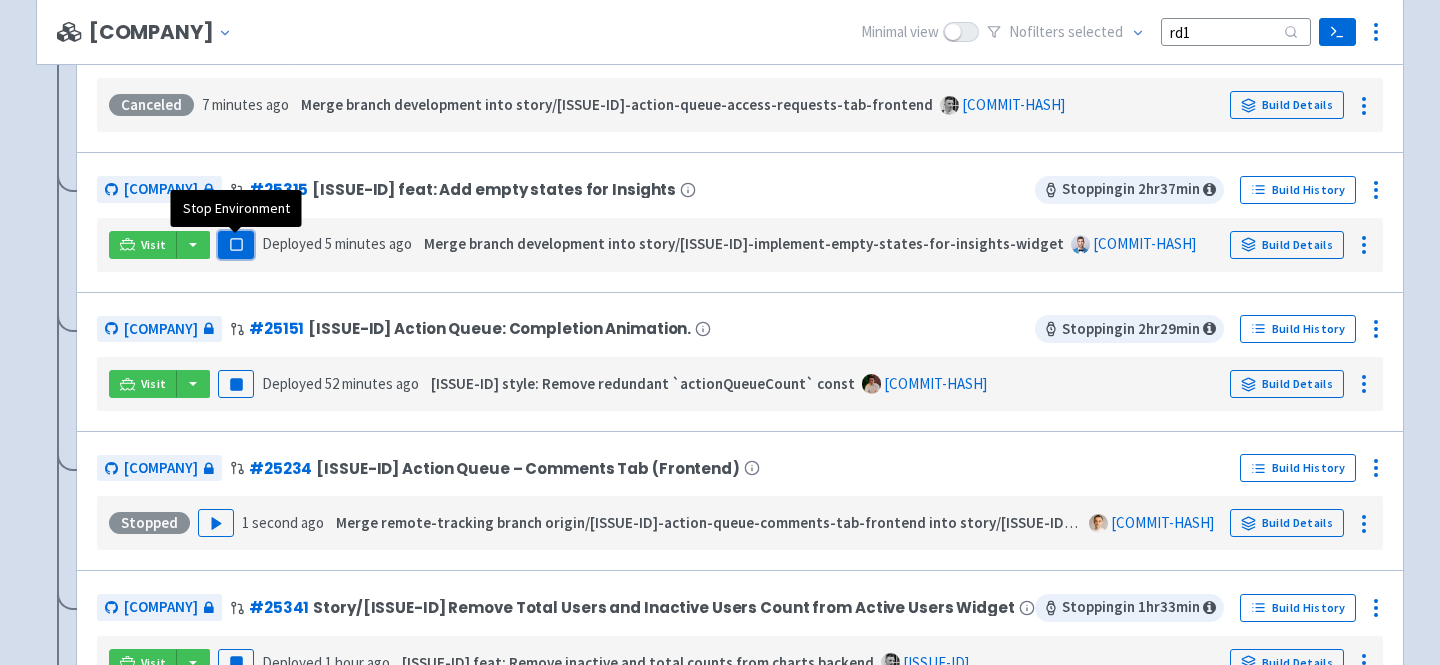 click on "Pause" at bounding box center [236, 245] 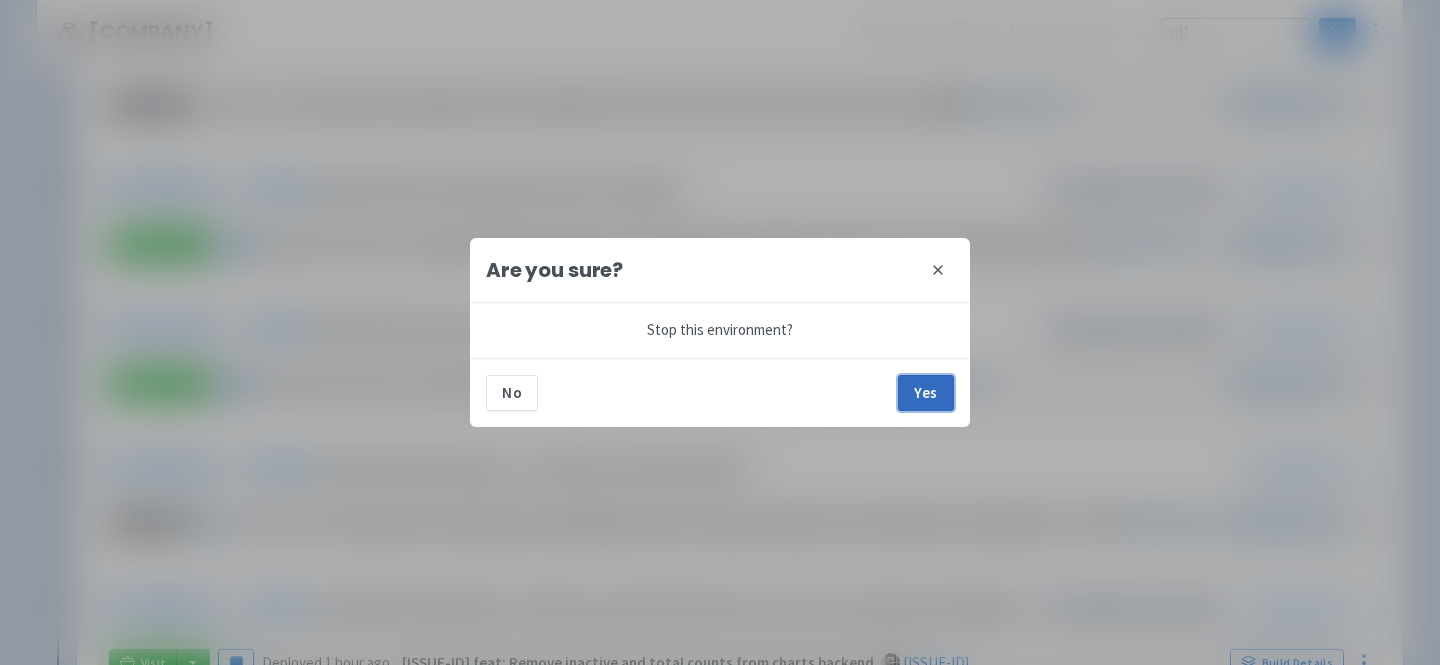 click on "Yes" at bounding box center (926, 393) 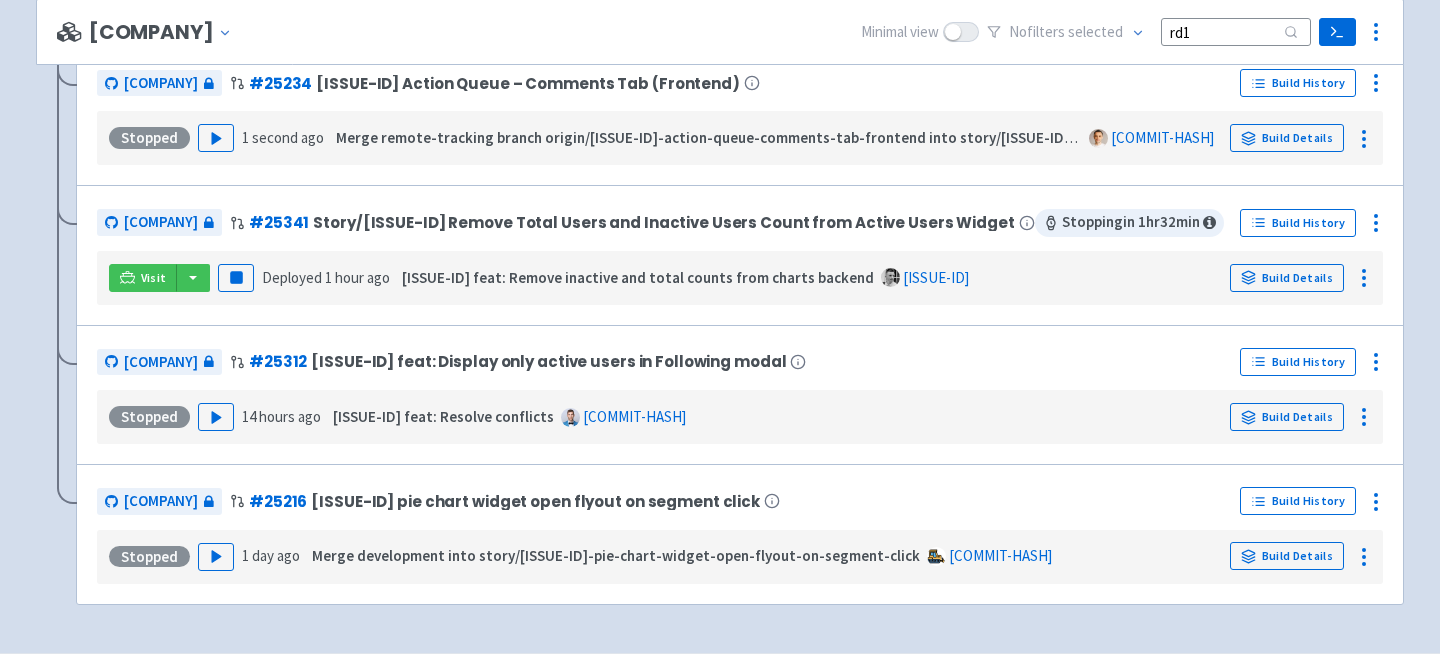 scroll, scrollTop: 1149, scrollLeft: 0, axis: vertical 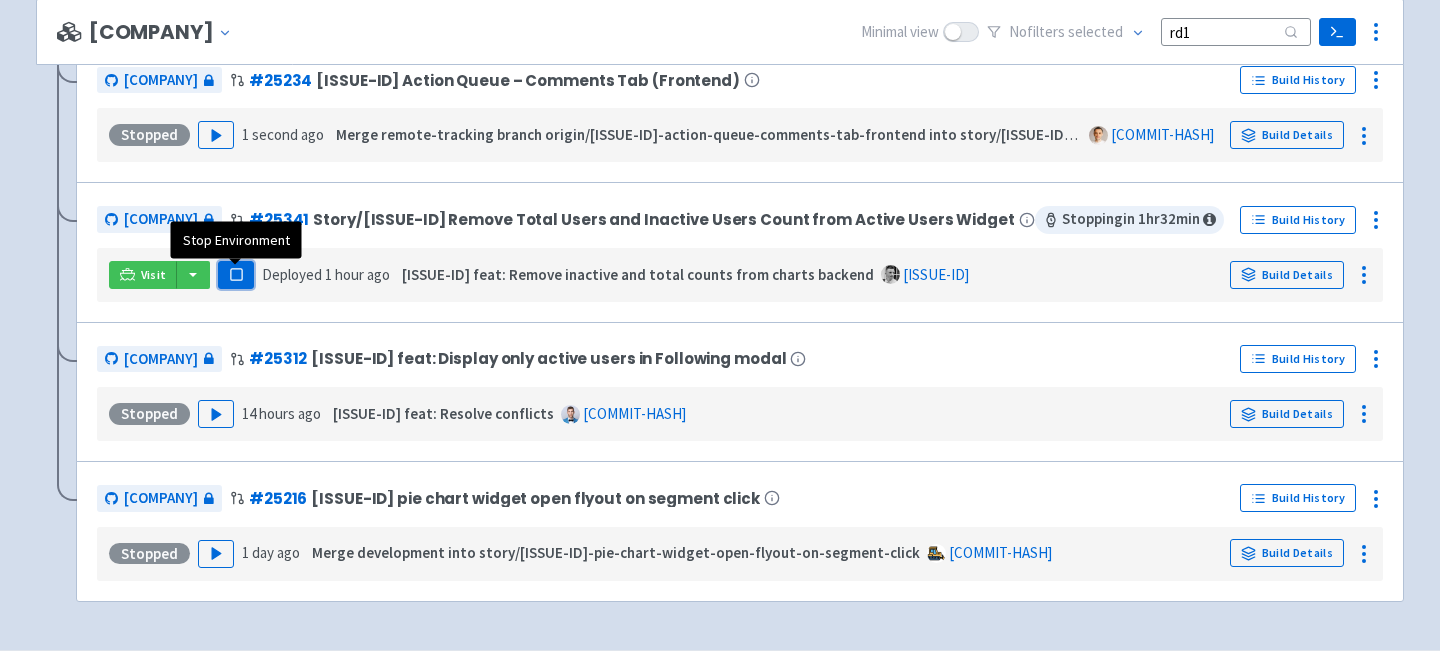 click 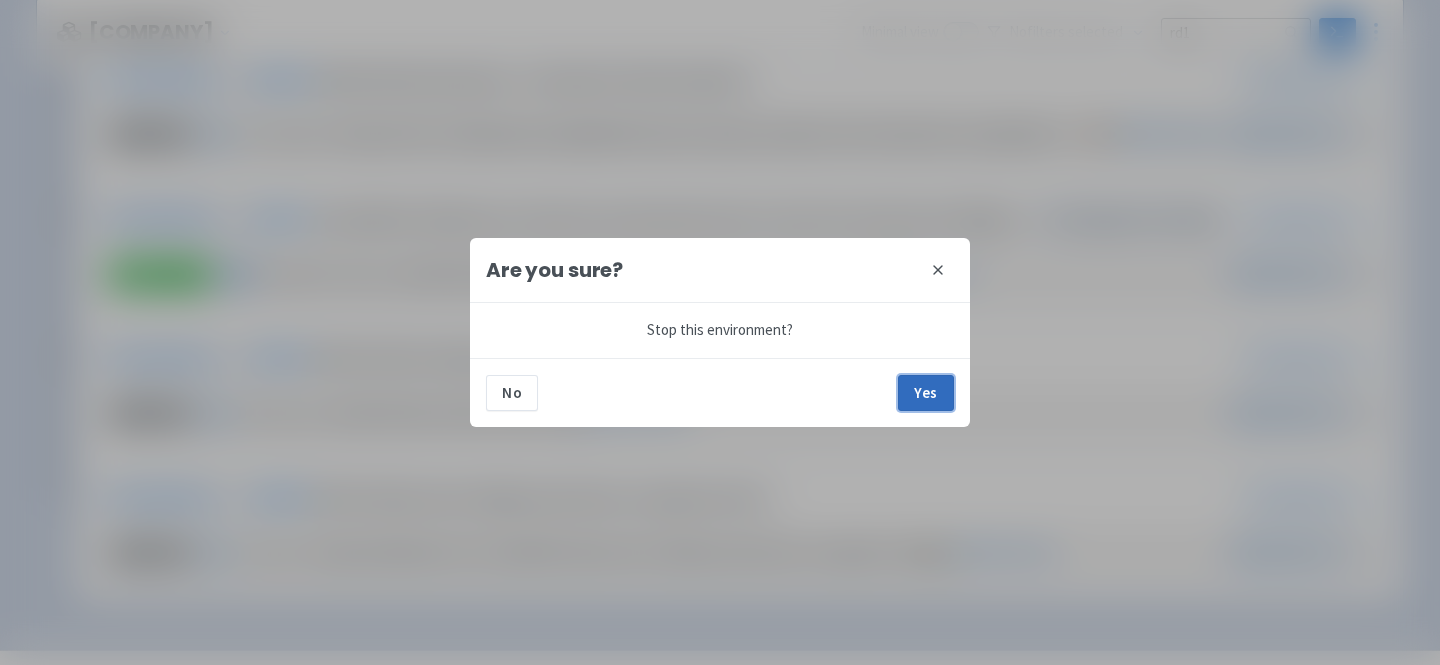 click on "Yes" at bounding box center (926, 393) 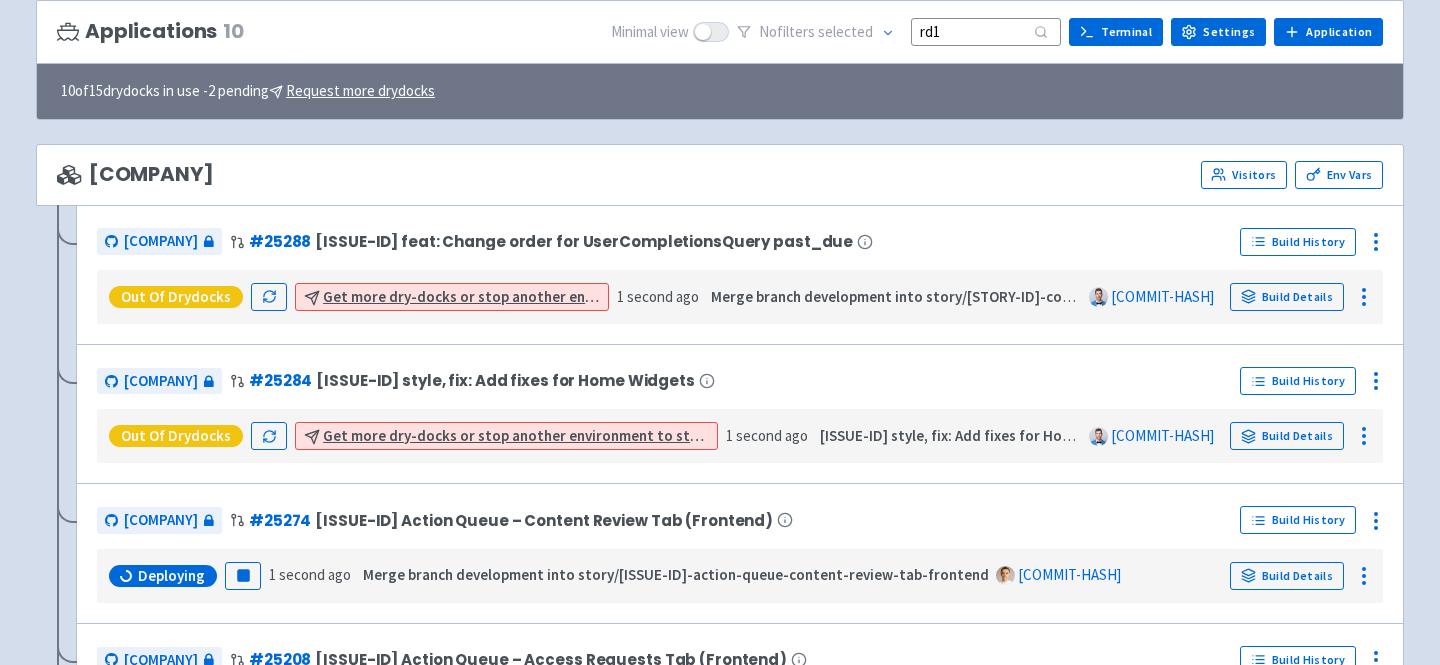 scroll, scrollTop: 155, scrollLeft: 0, axis: vertical 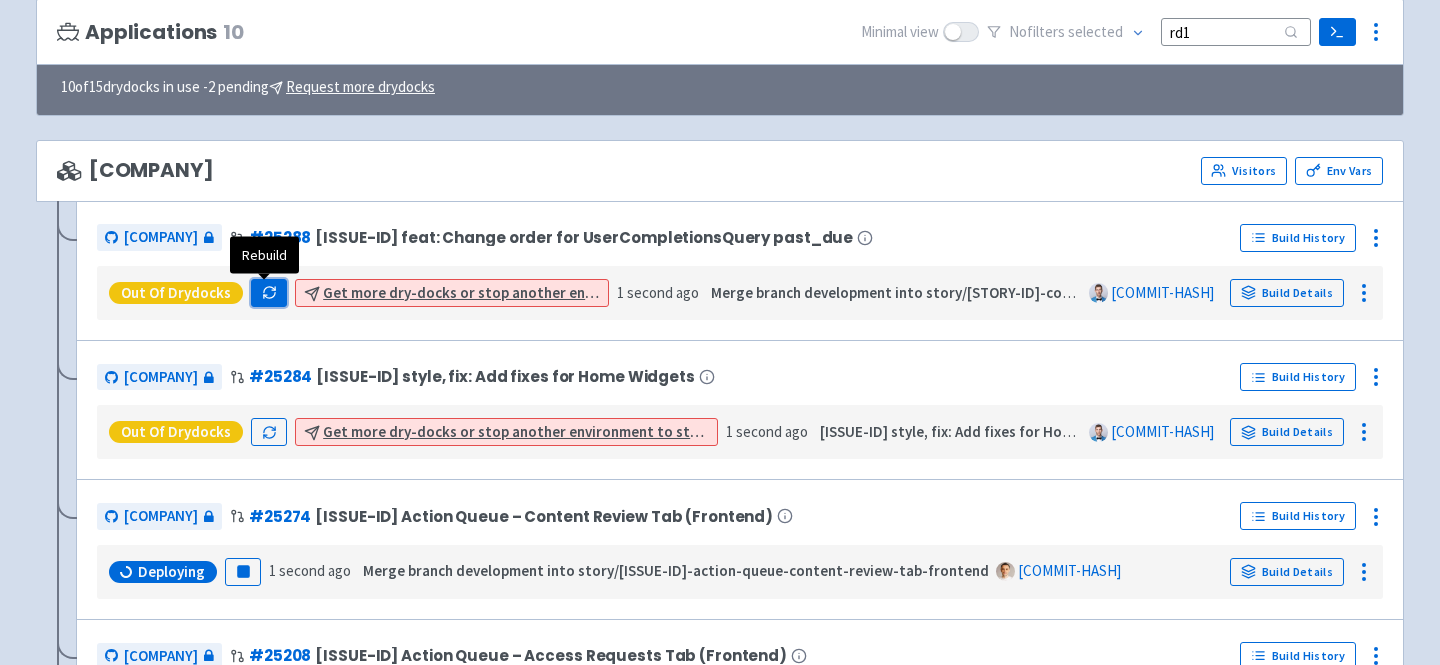click at bounding box center (269, 293) 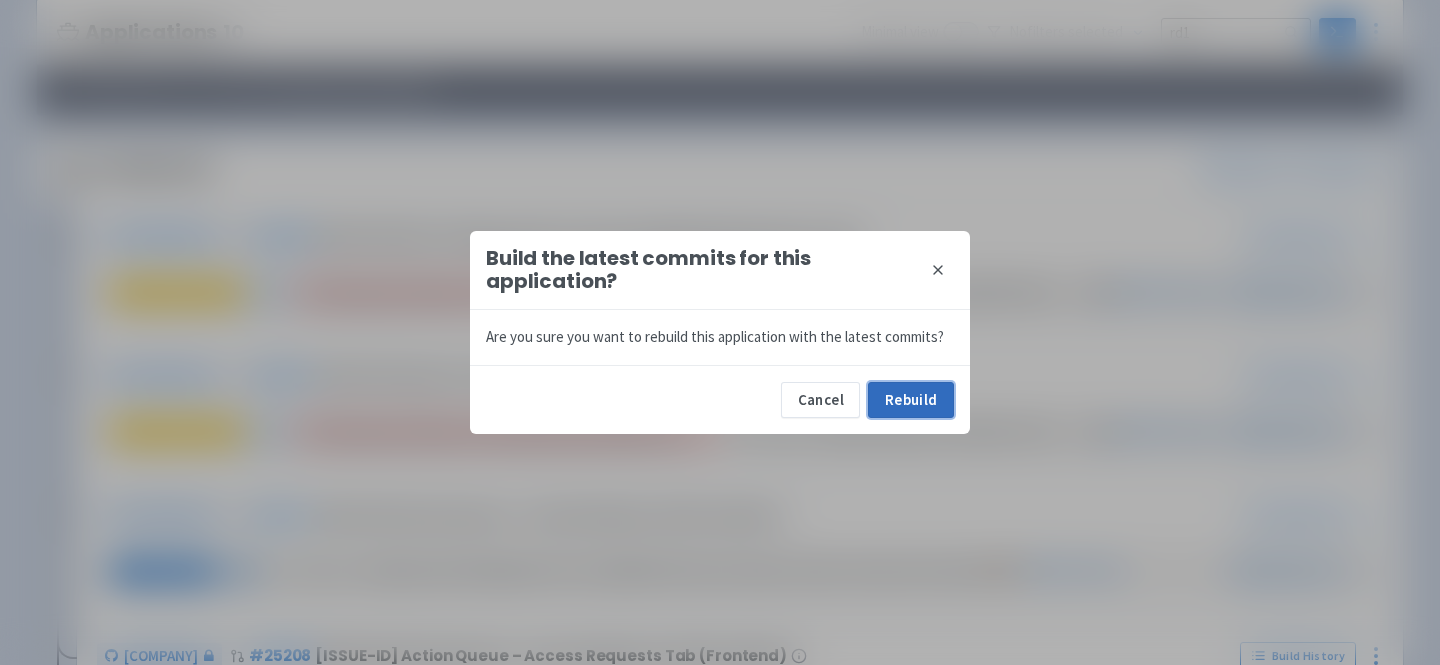 click on "Rebuild" at bounding box center [911, 400] 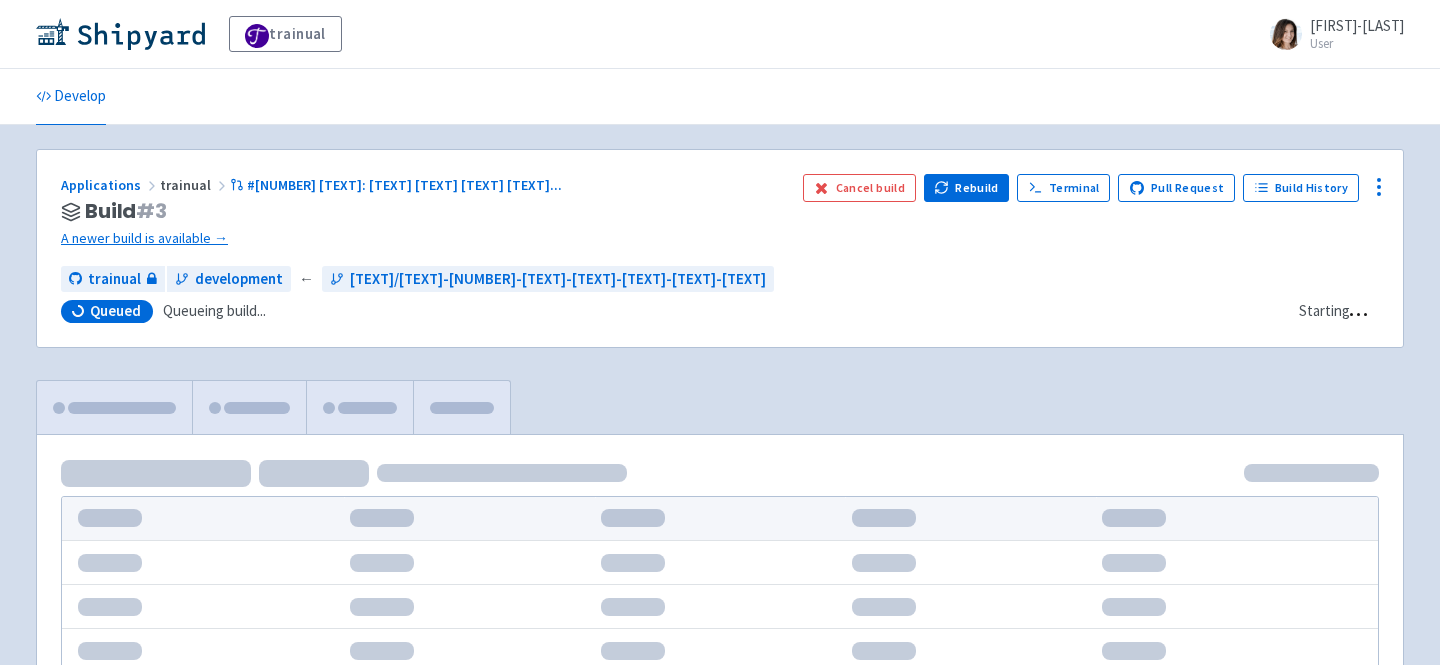 scroll, scrollTop: 0, scrollLeft: 0, axis: both 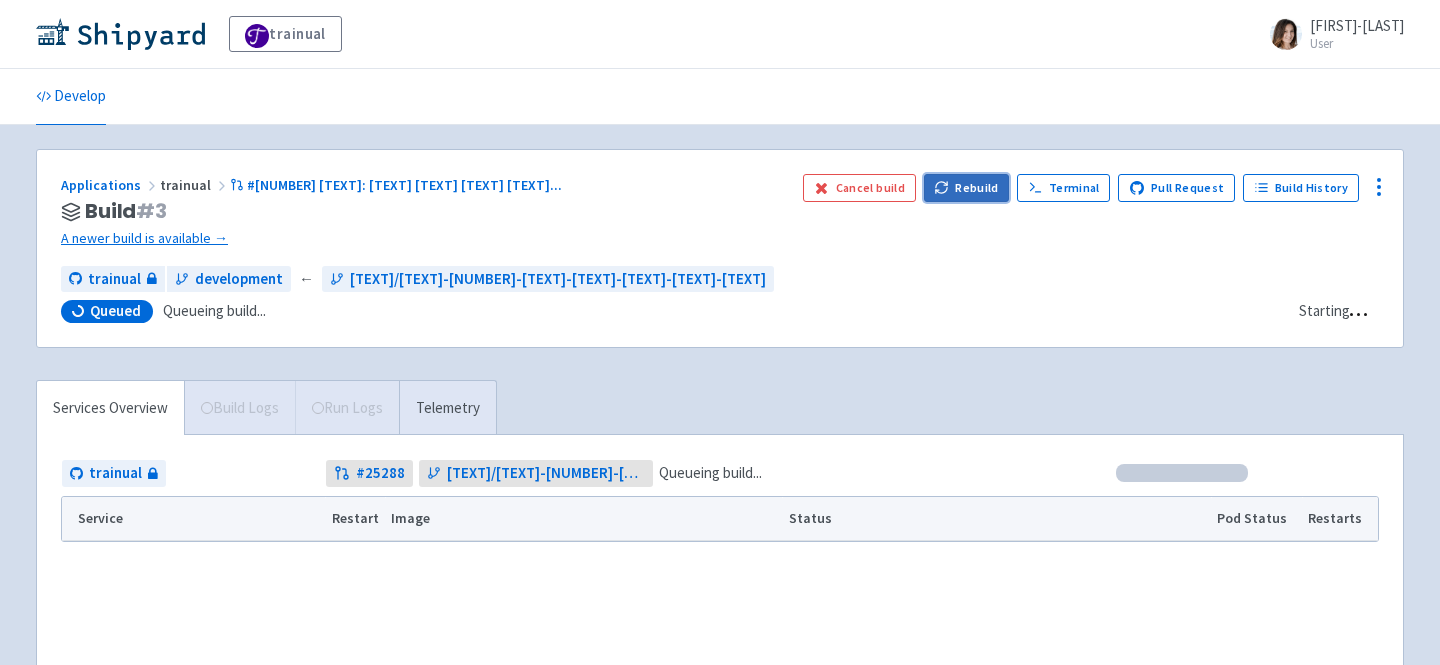 click on "Rebuild" at bounding box center [967, 188] 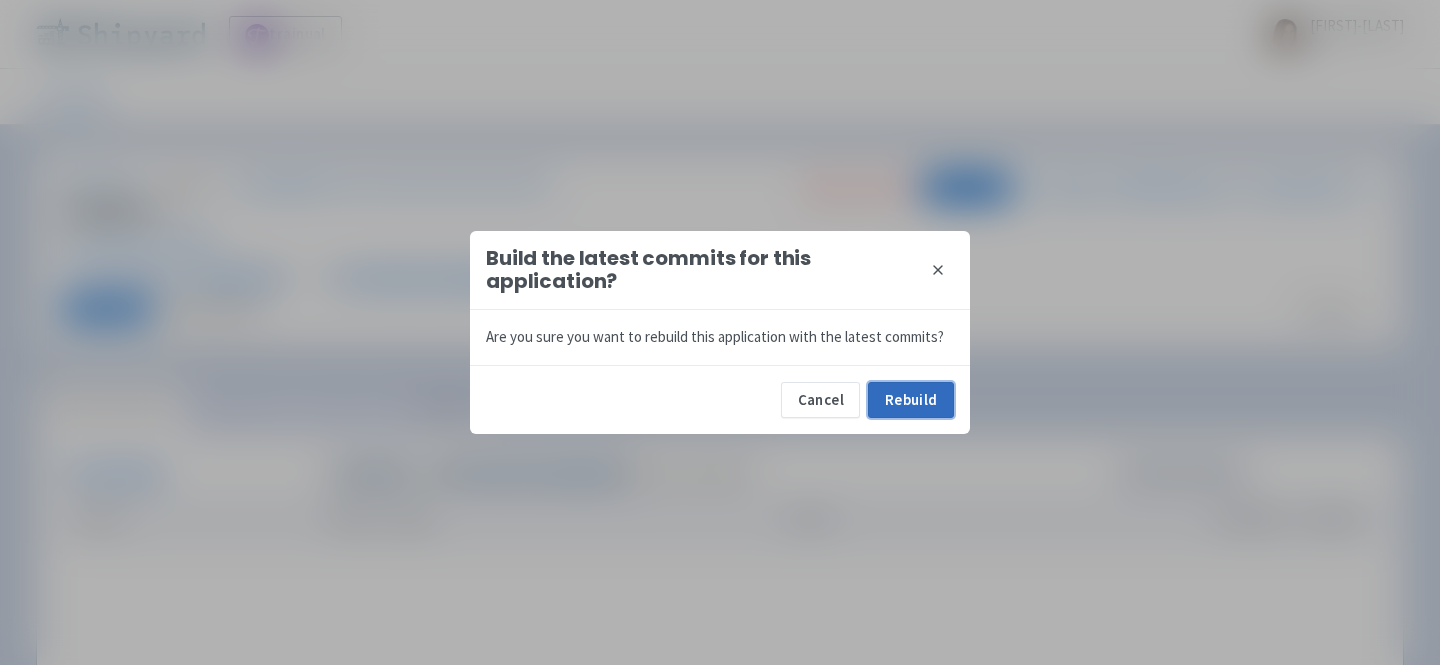 click on "Rebuild" at bounding box center [911, 400] 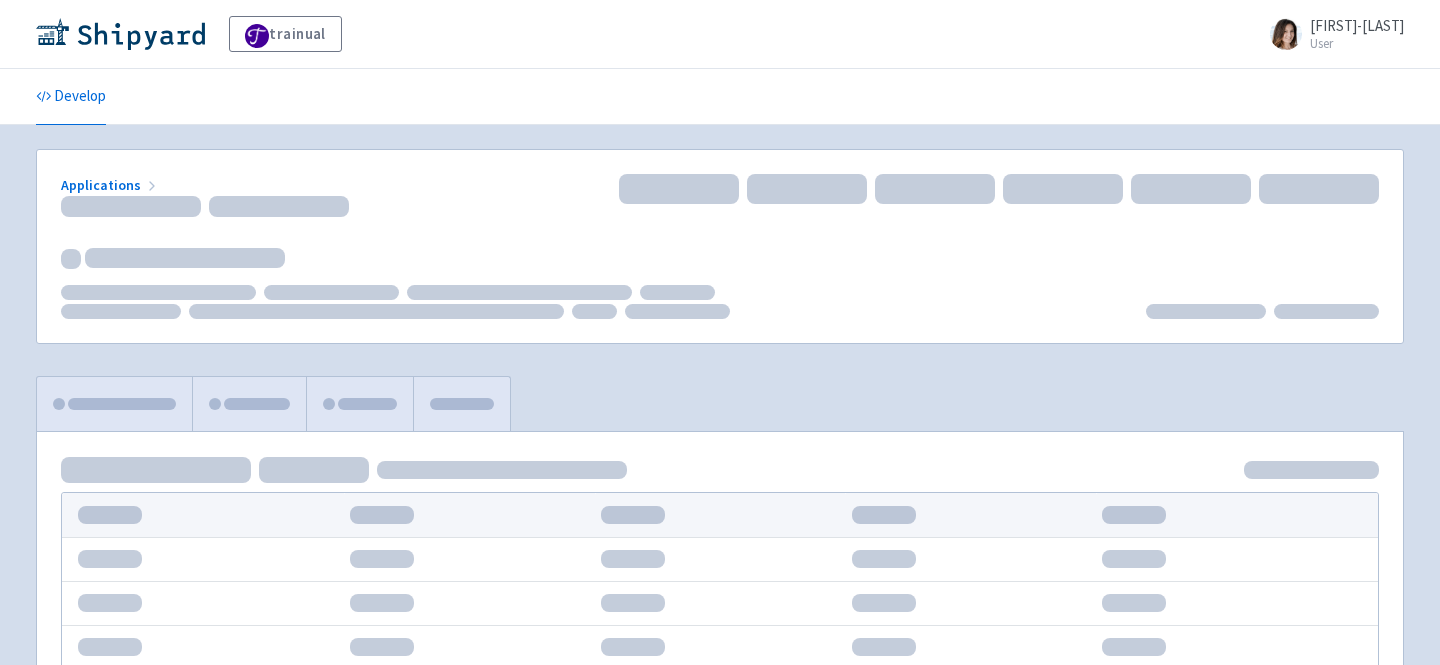 scroll, scrollTop: 0, scrollLeft: 0, axis: both 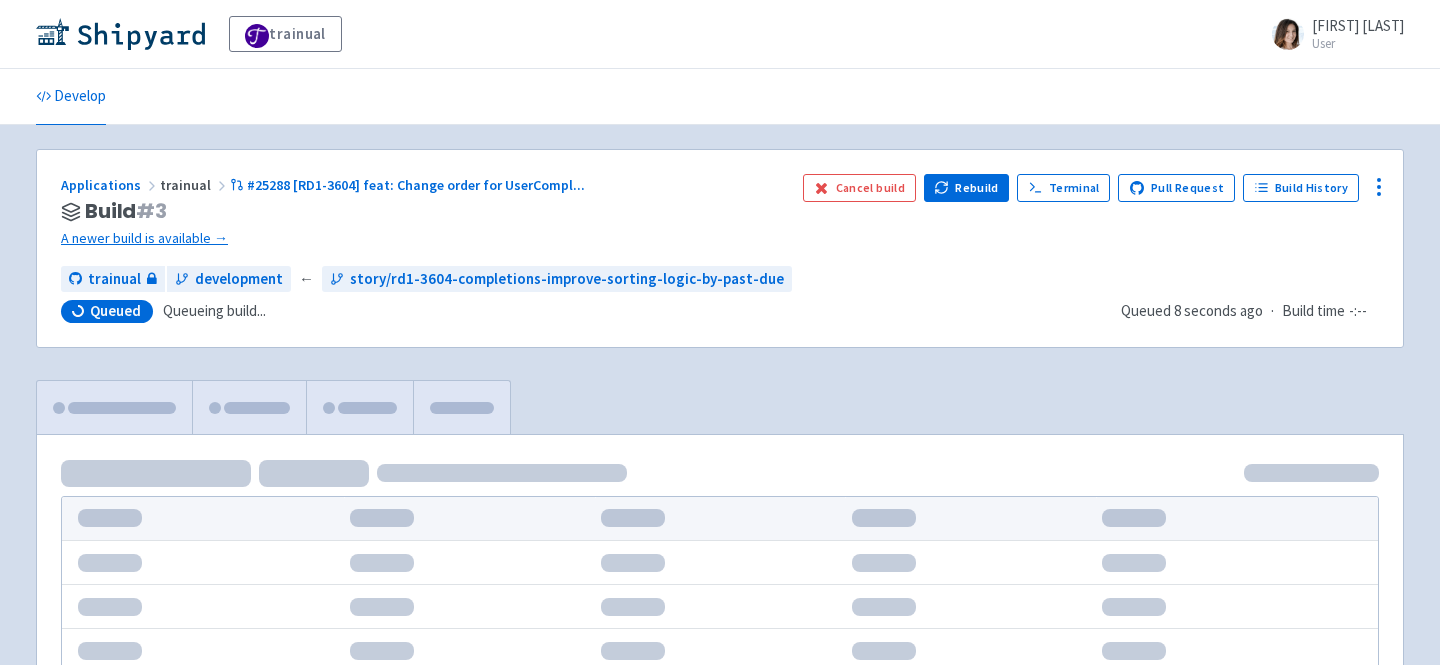 click at bounding box center [120, 34] 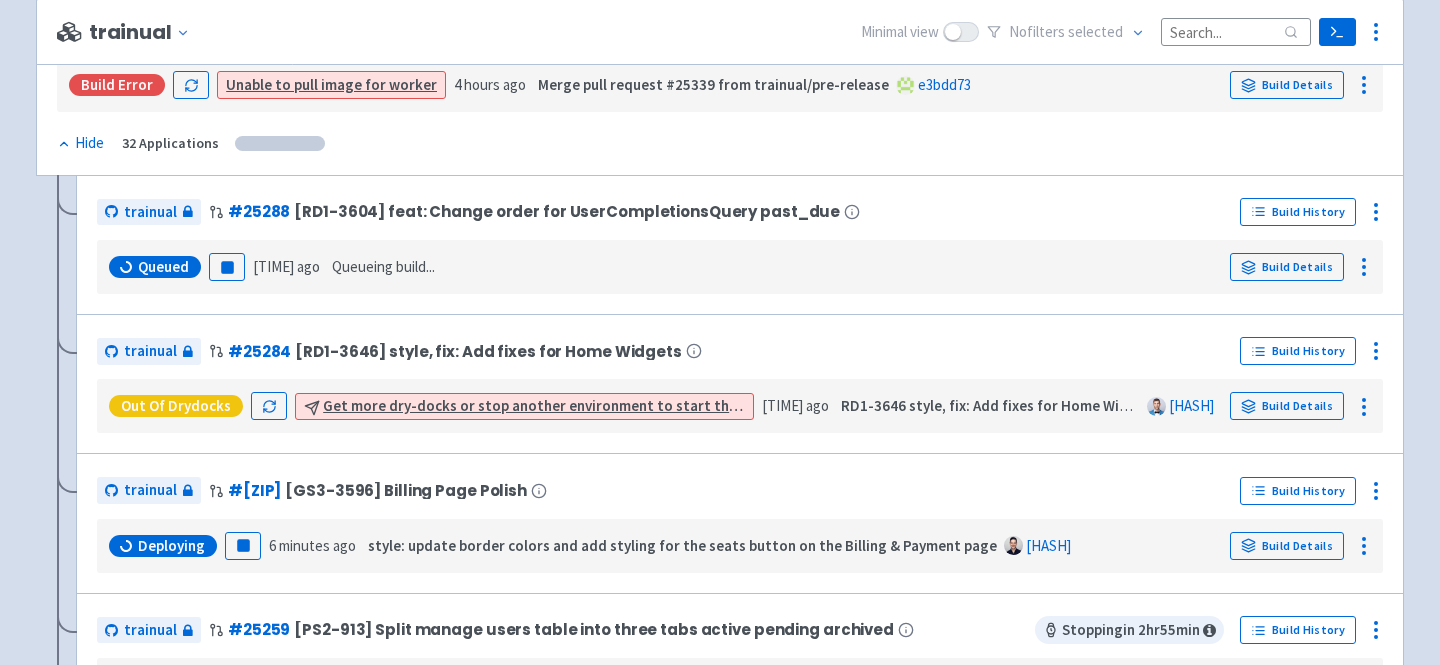 scroll, scrollTop: 0, scrollLeft: 0, axis: both 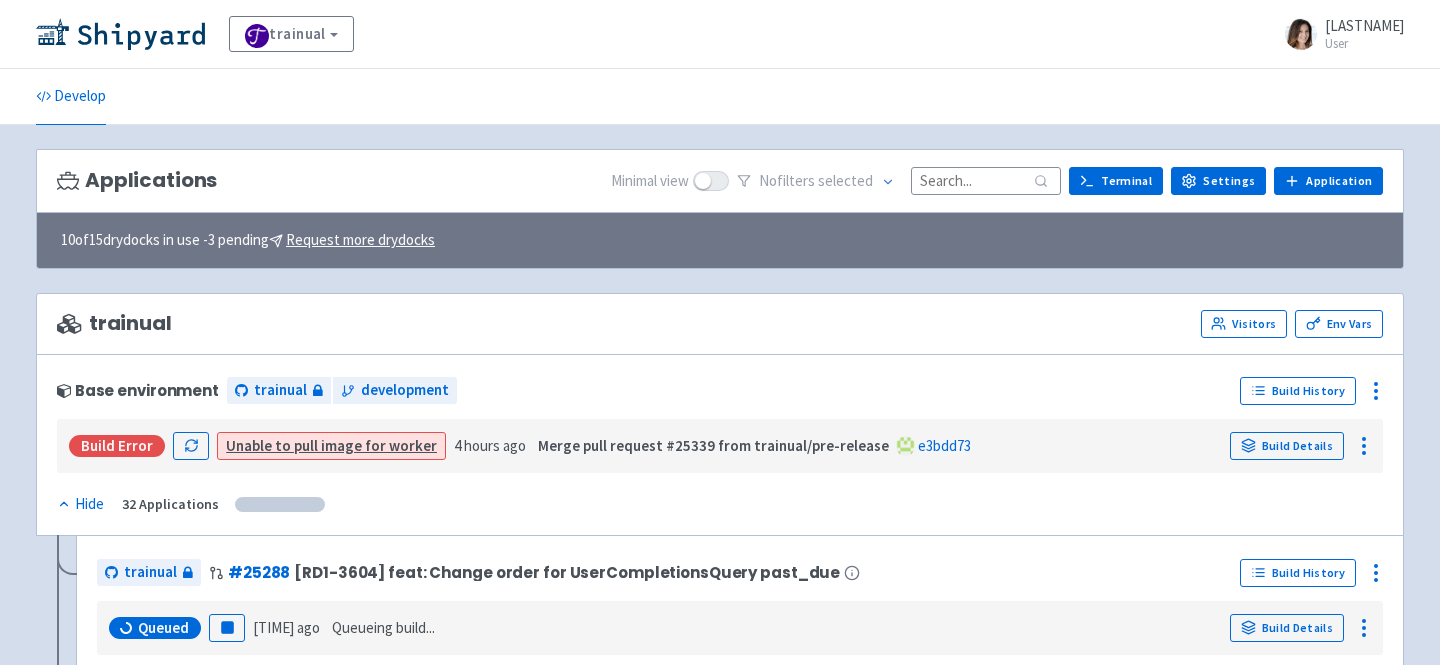 click at bounding box center (986, 180) 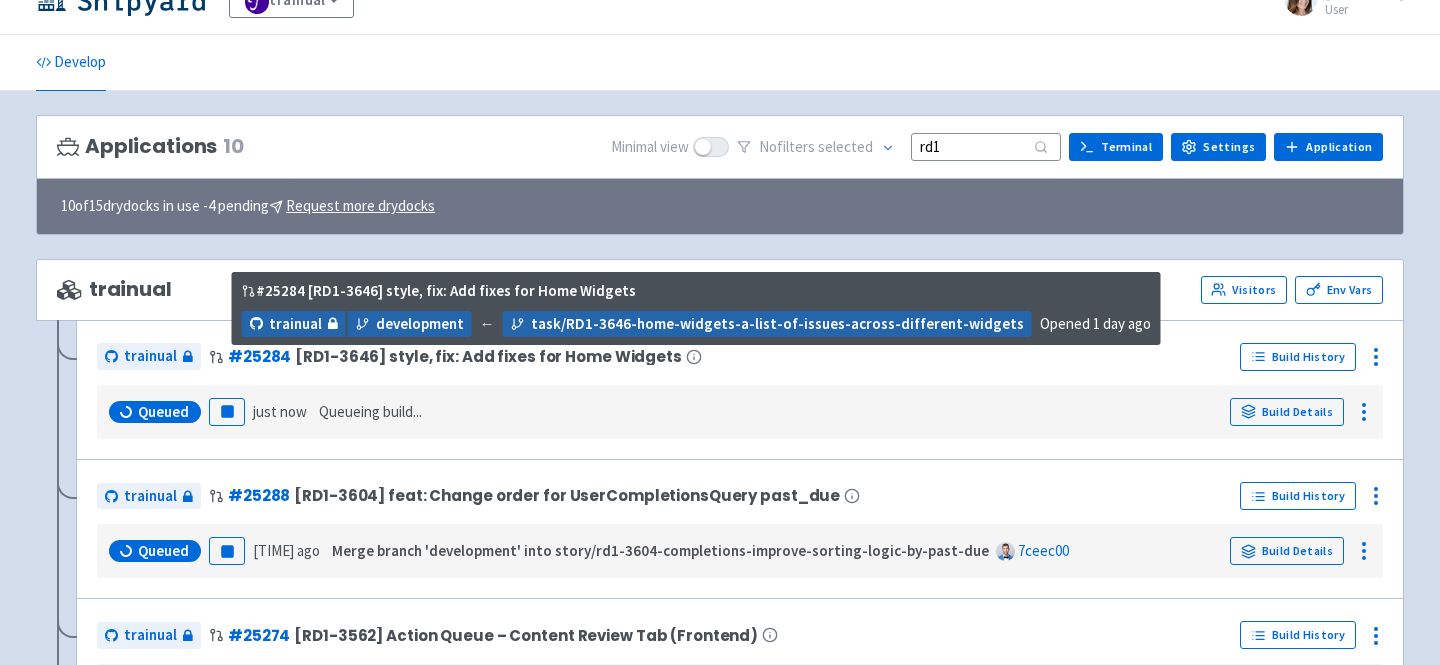 scroll, scrollTop: 0, scrollLeft: 0, axis: both 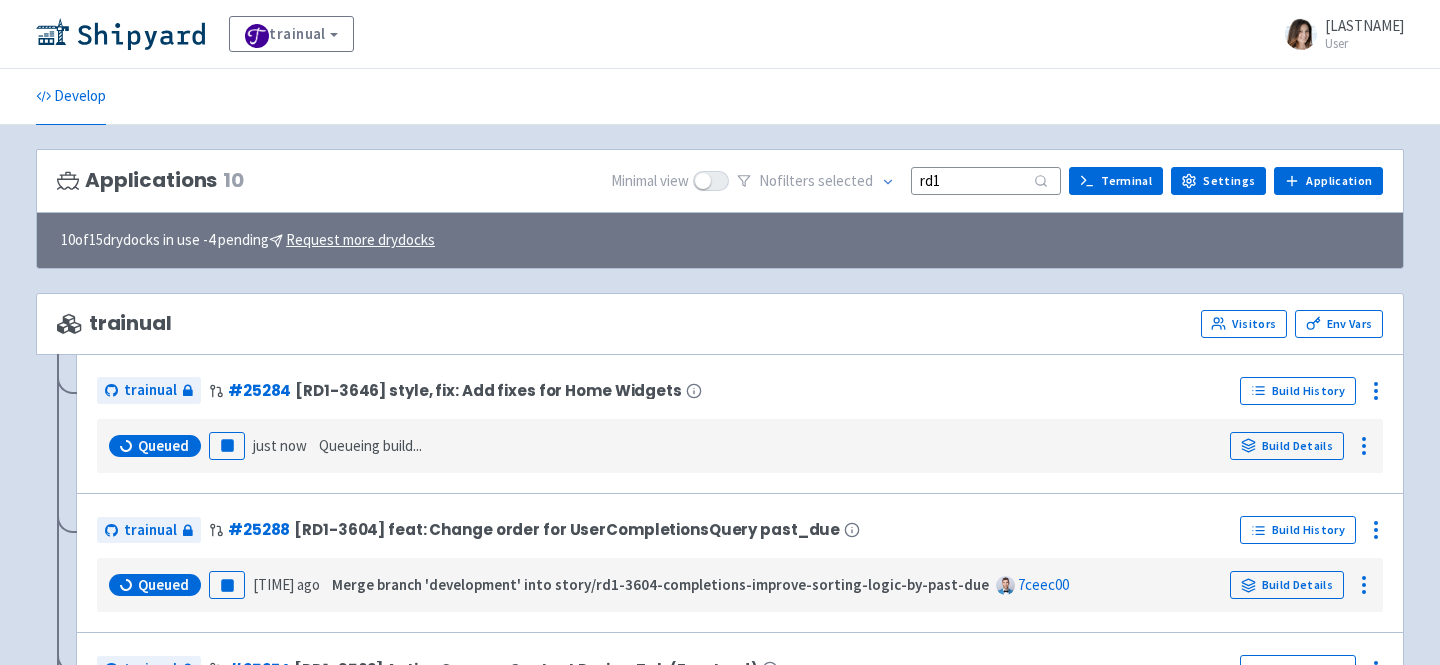 type on "rd1" 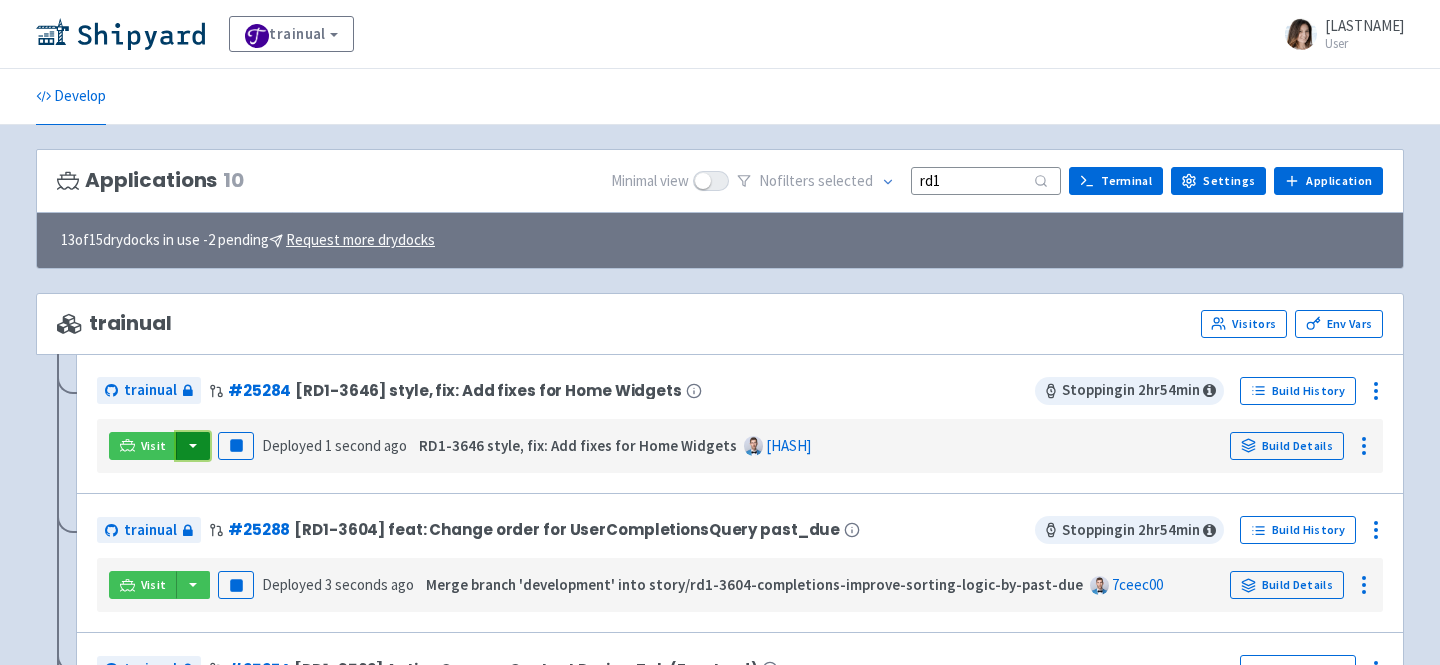 click at bounding box center (193, 446) 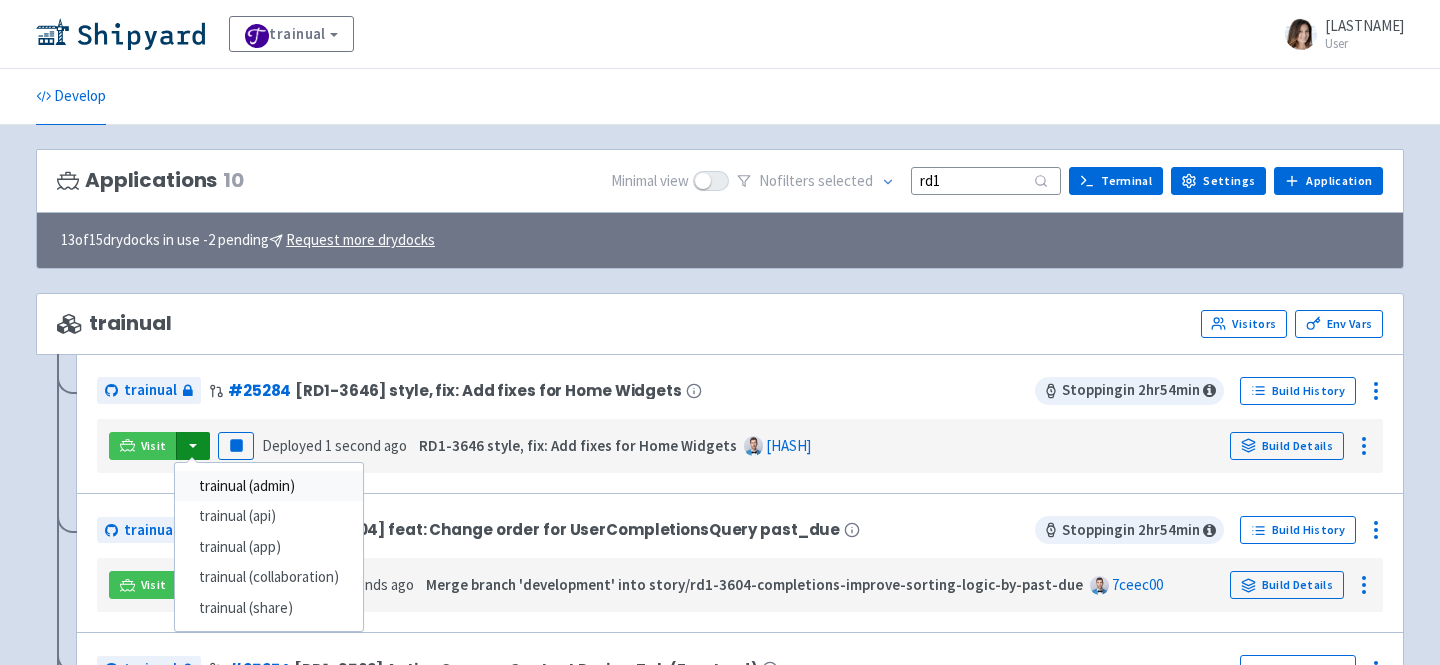 click on "trainual (admin)" at bounding box center [269, 486] 